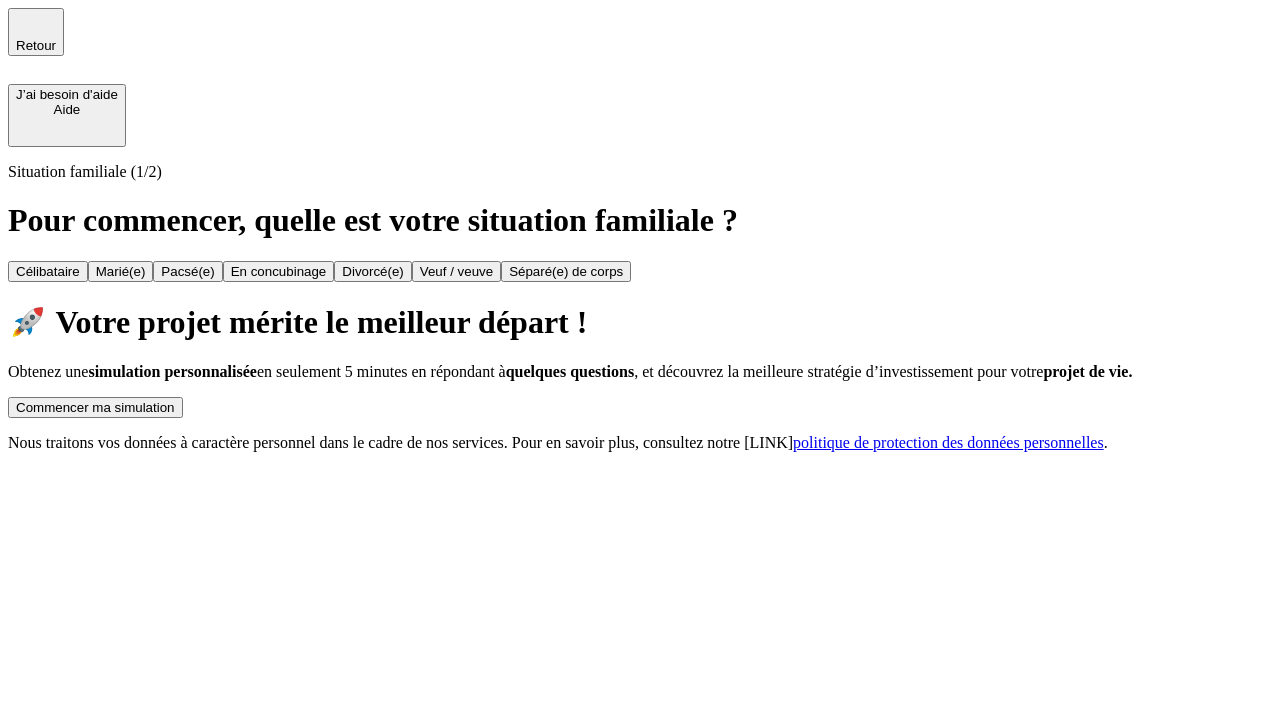 scroll, scrollTop: 0, scrollLeft: 0, axis: both 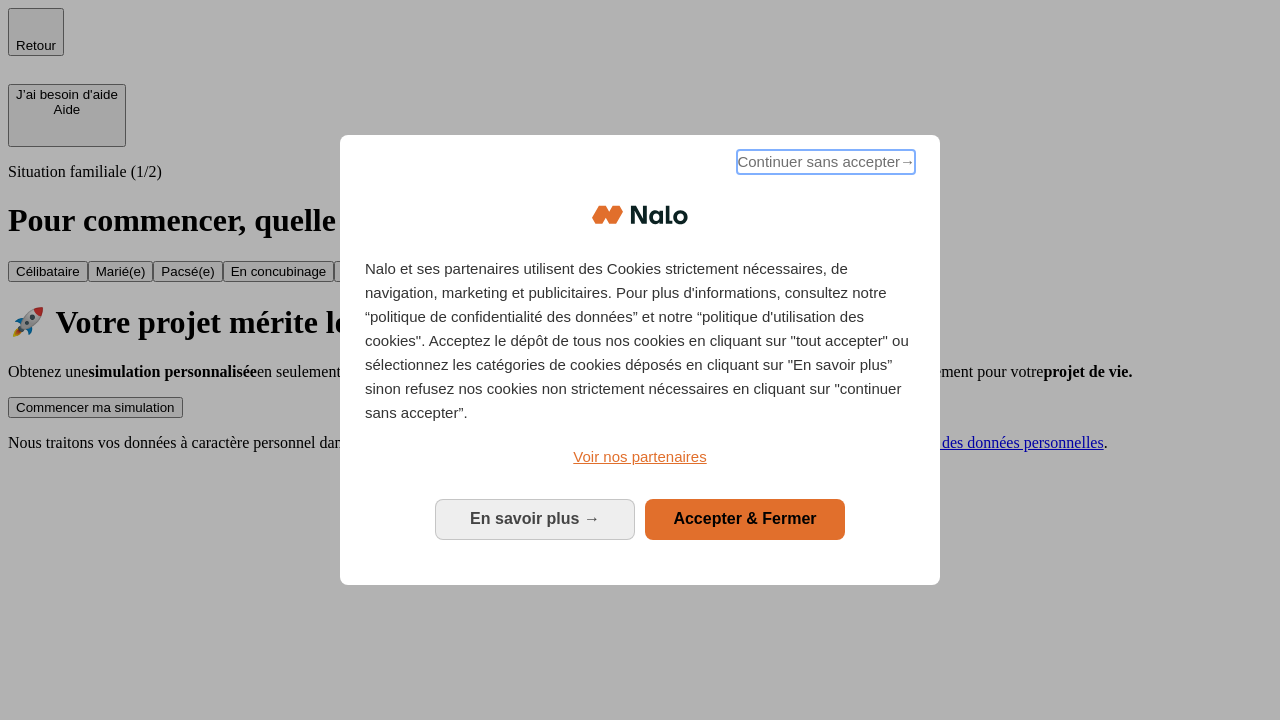 click on "Continuer sans accepter  →" at bounding box center [826, 162] 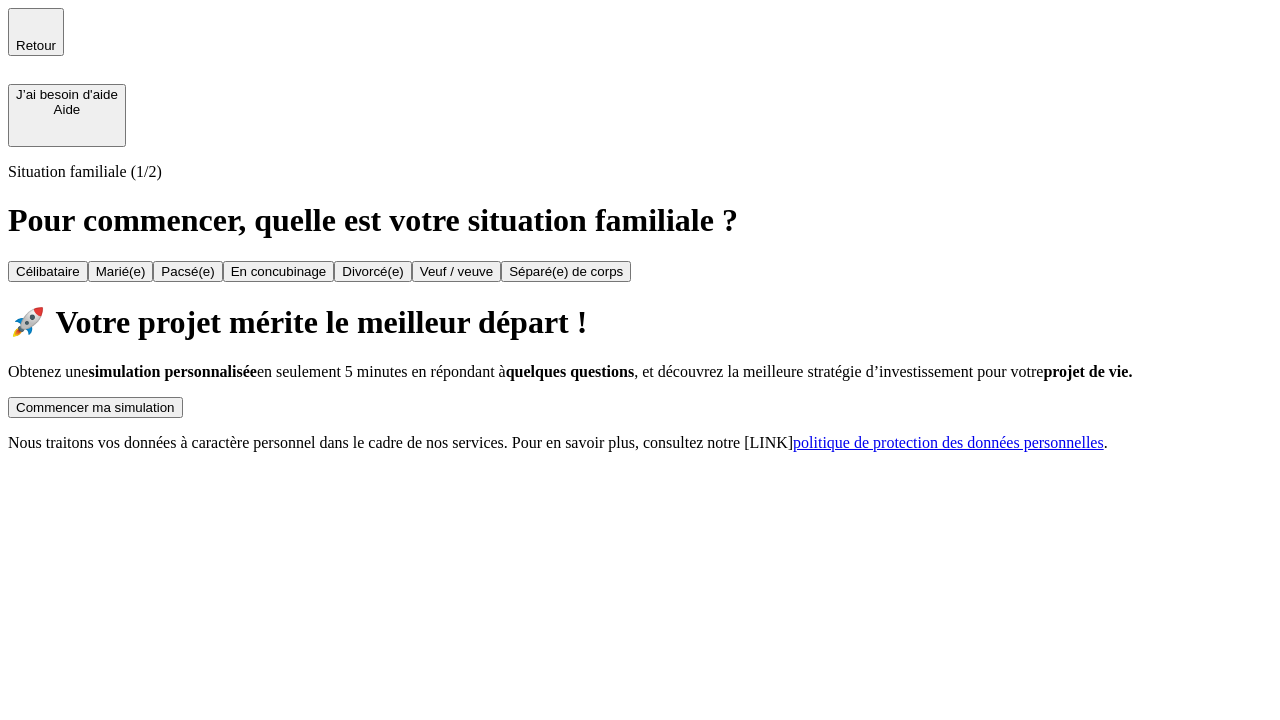 click on "Commencer ma simulation" at bounding box center [95, 407] 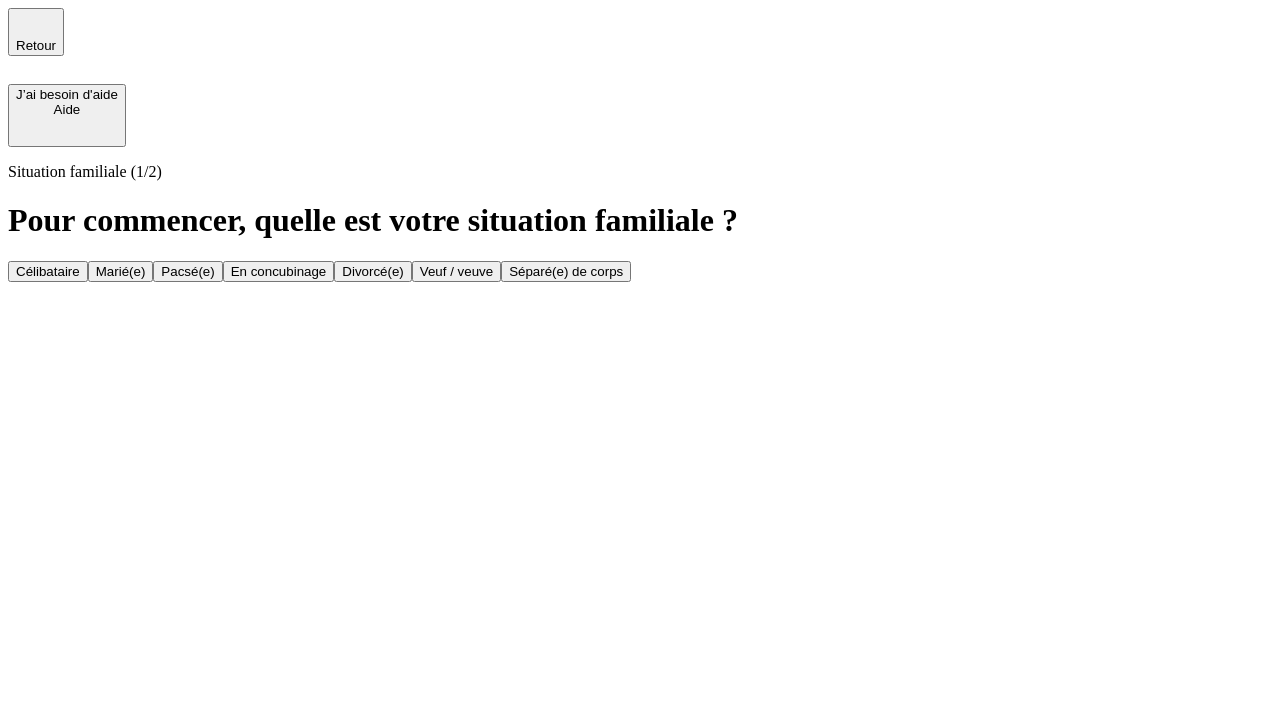 click on "Marié(e)" at bounding box center [121, 271] 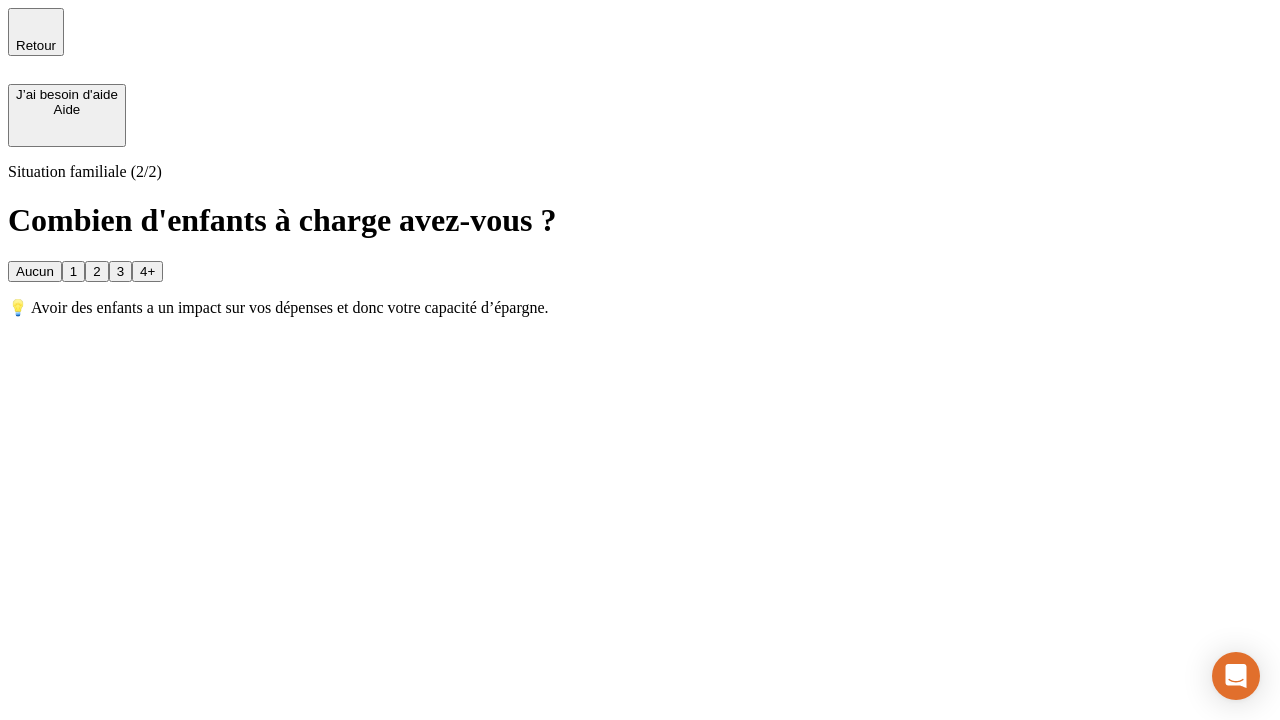 click on "1" at bounding box center (73, 271) 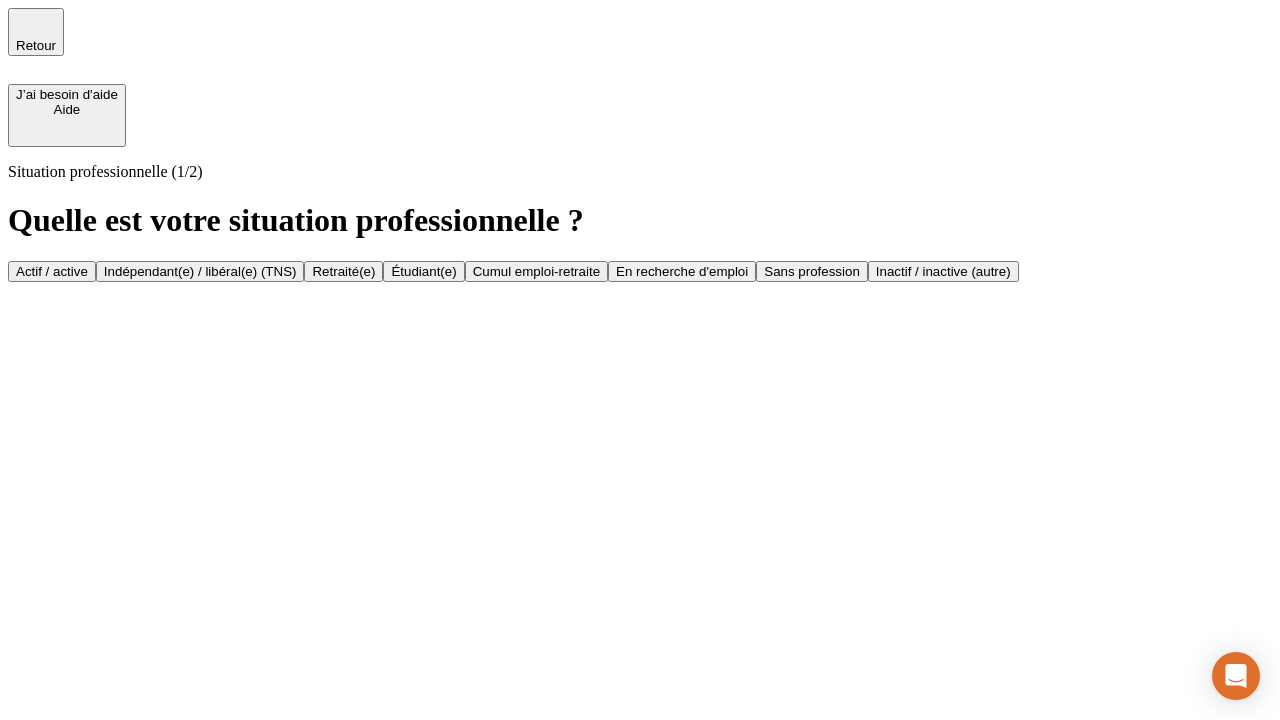 click on "Actif / active" at bounding box center [52, 271] 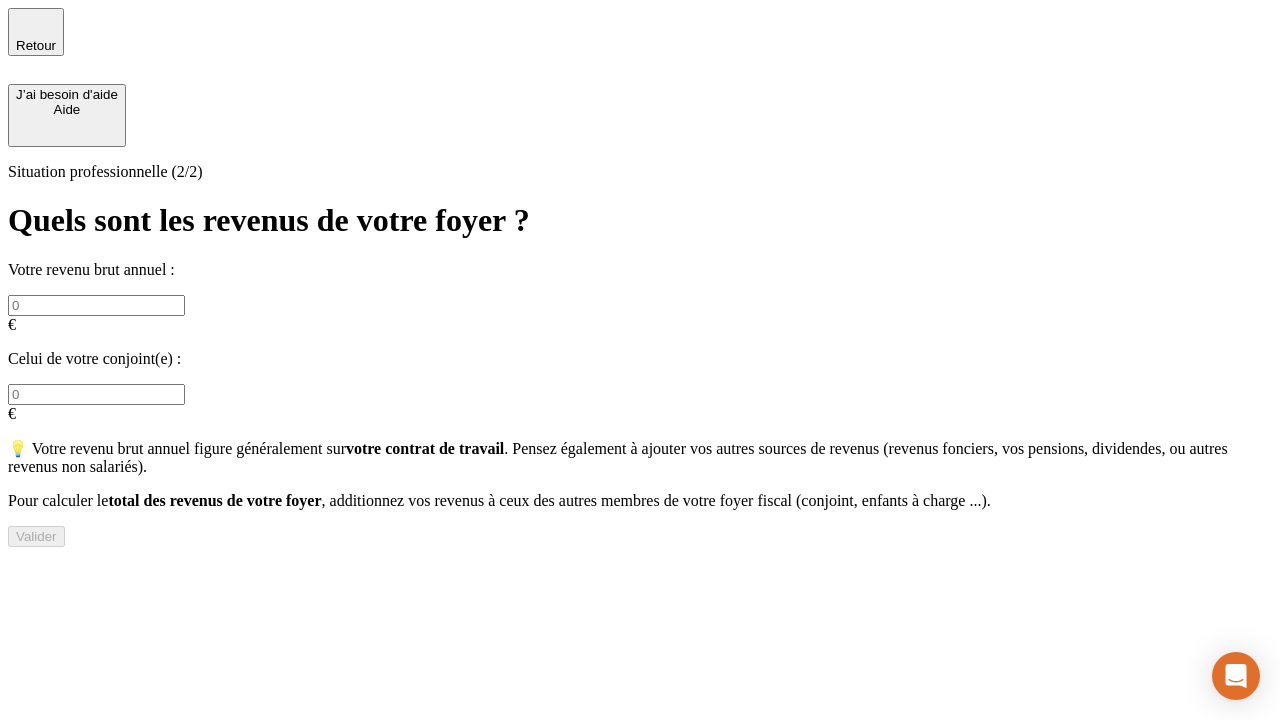 click at bounding box center [96, 305] 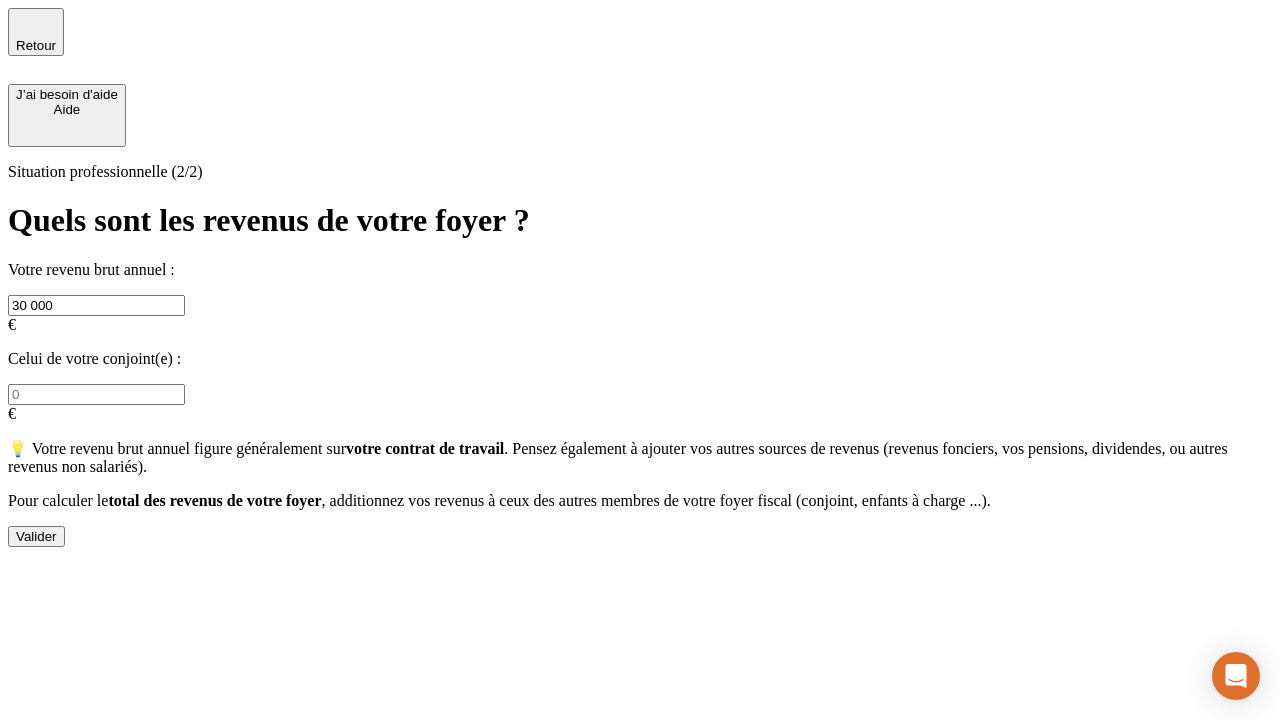 type on "30 000" 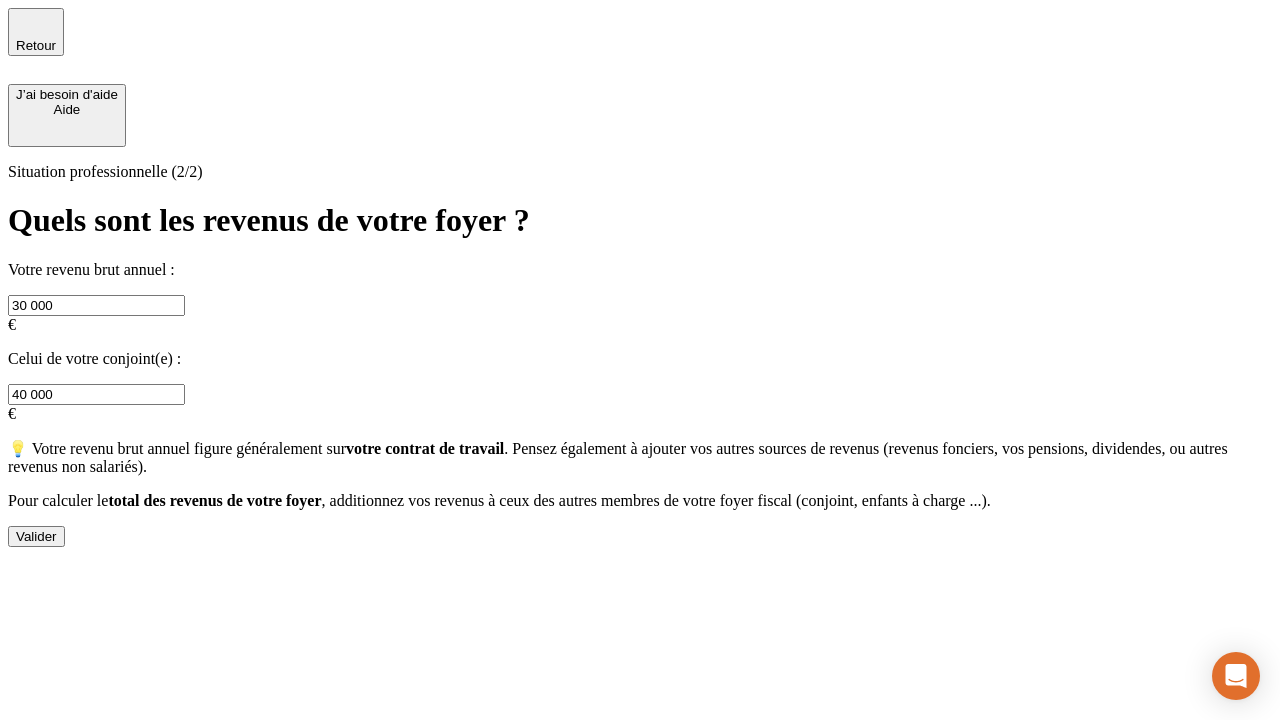 click on "Valider" at bounding box center [36, 536] 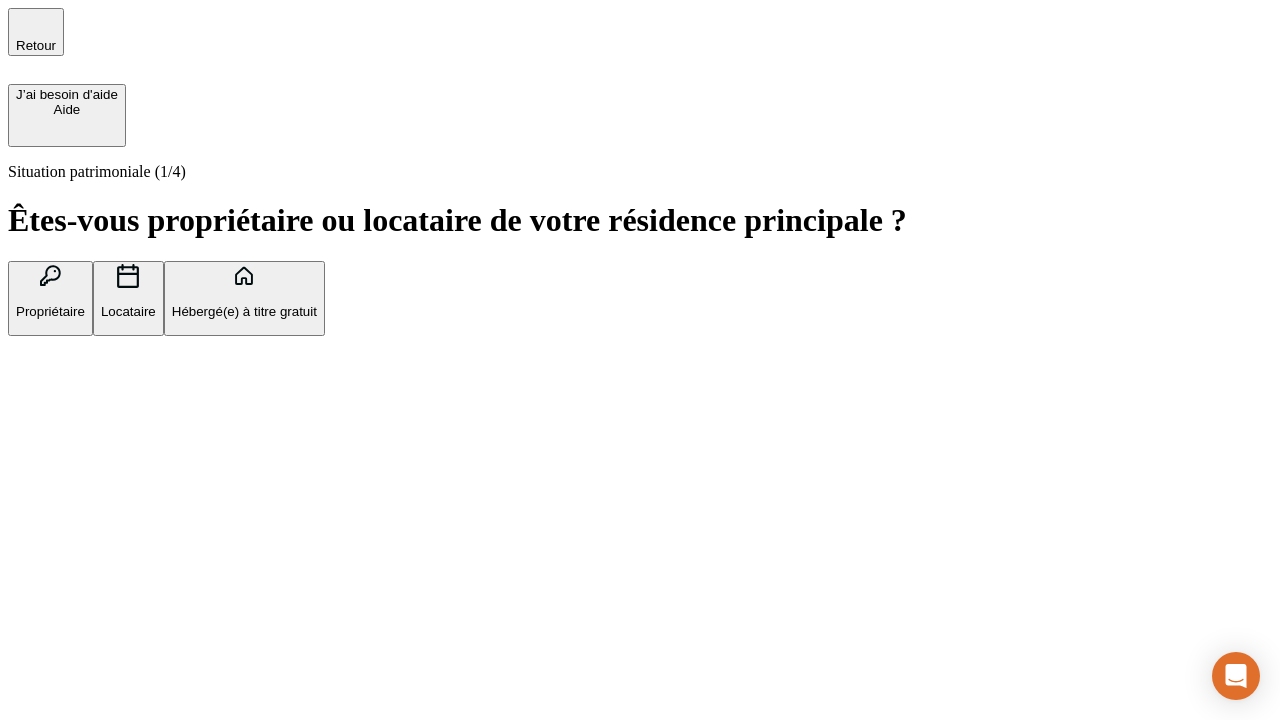 click on "Propriétaire" at bounding box center (50, 311) 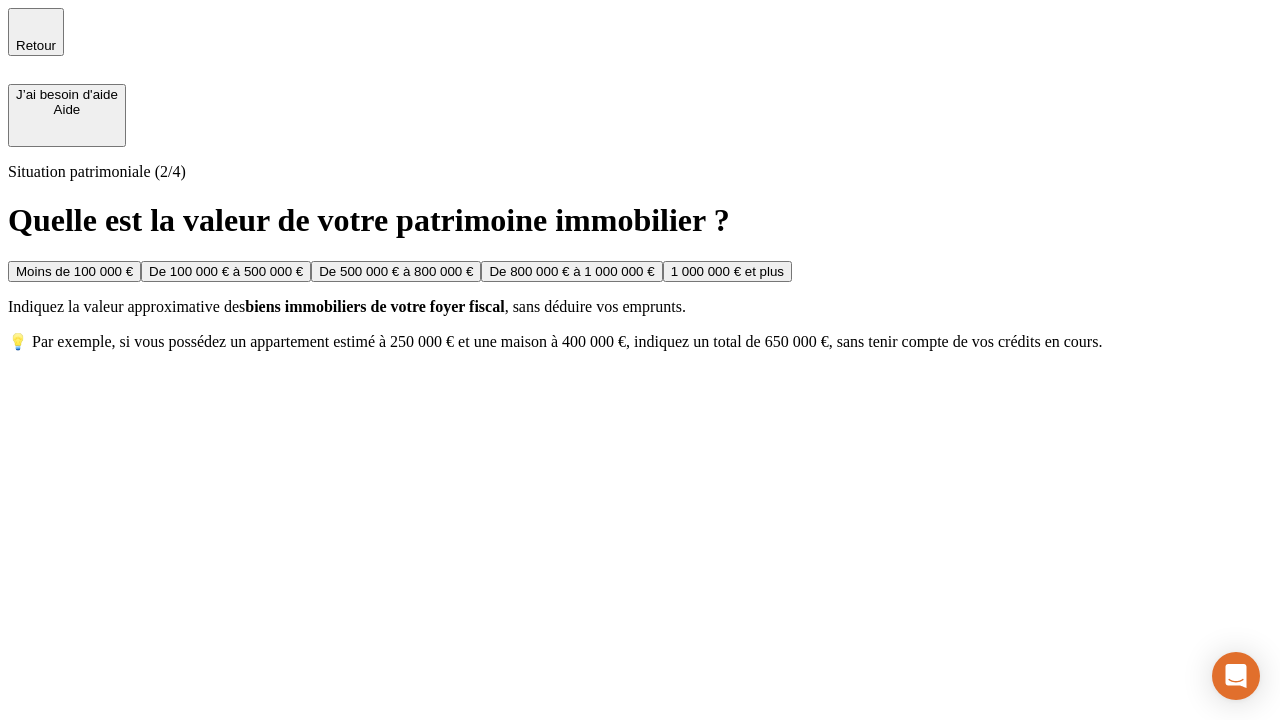 click on "De 100 000 € à 500 000 €" at bounding box center (226, 271) 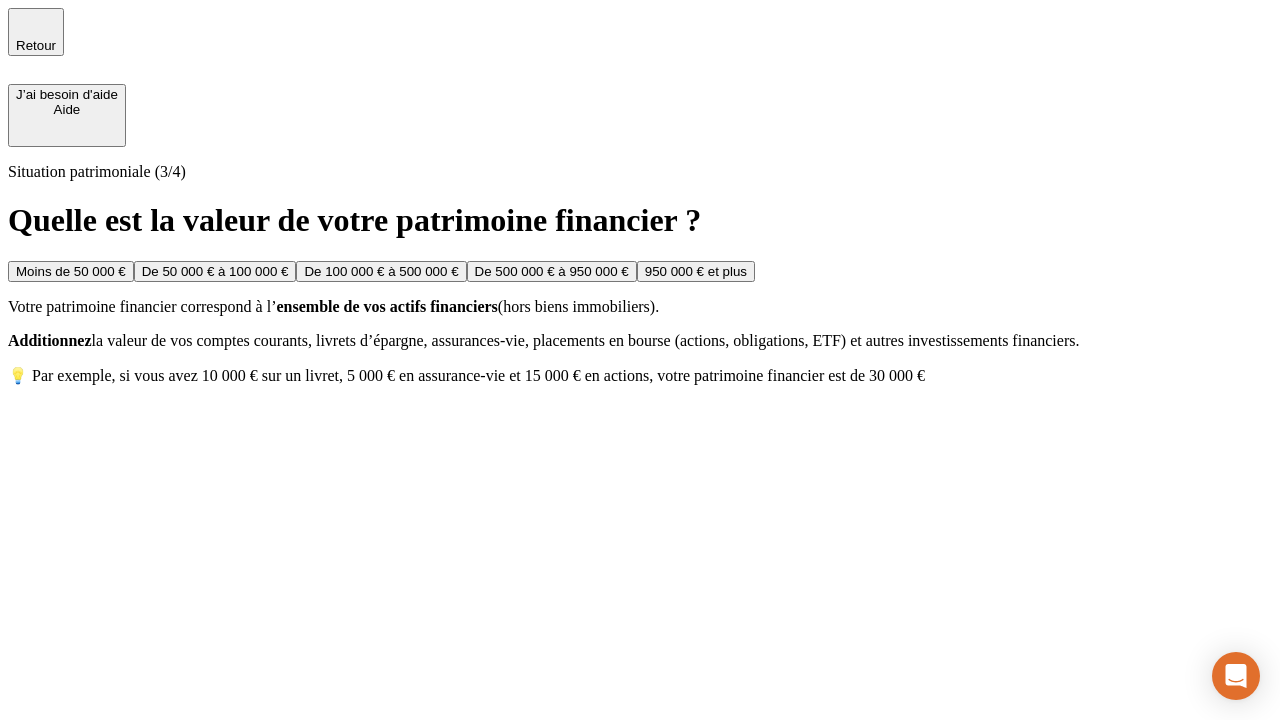 click on "Moins de 50 000 €" at bounding box center (71, 271) 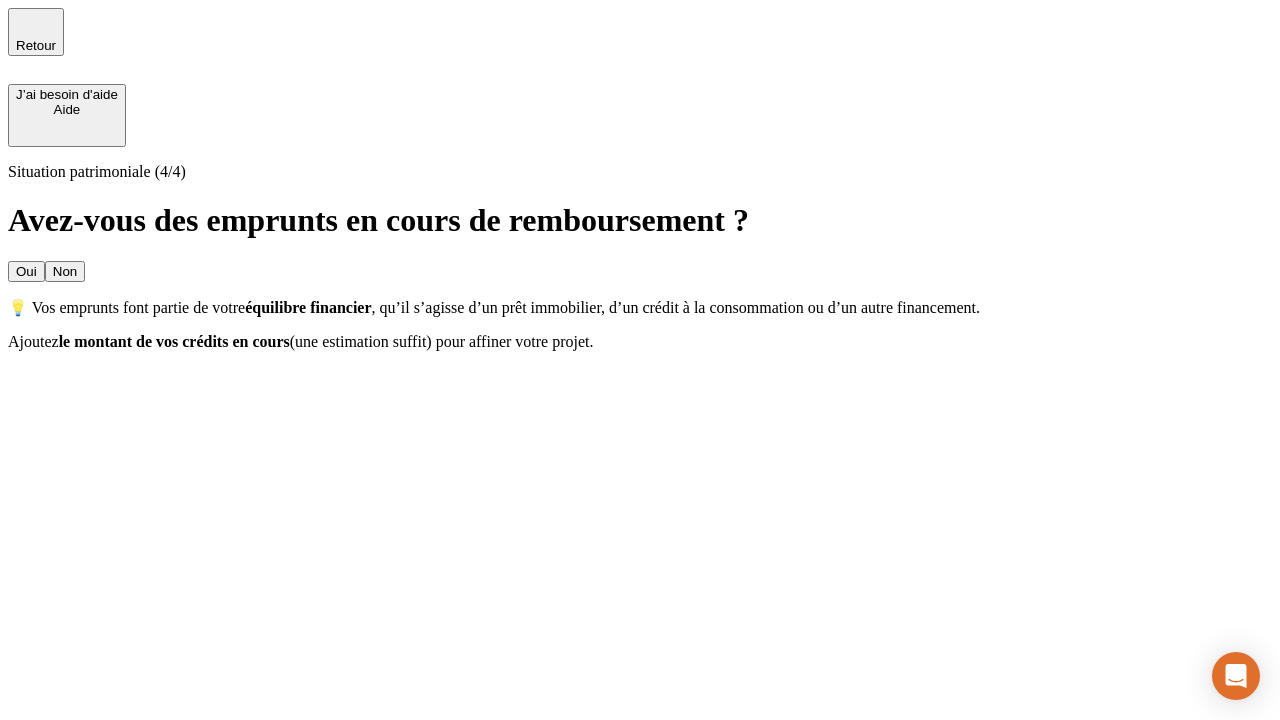 click on "Oui" at bounding box center [26, 271] 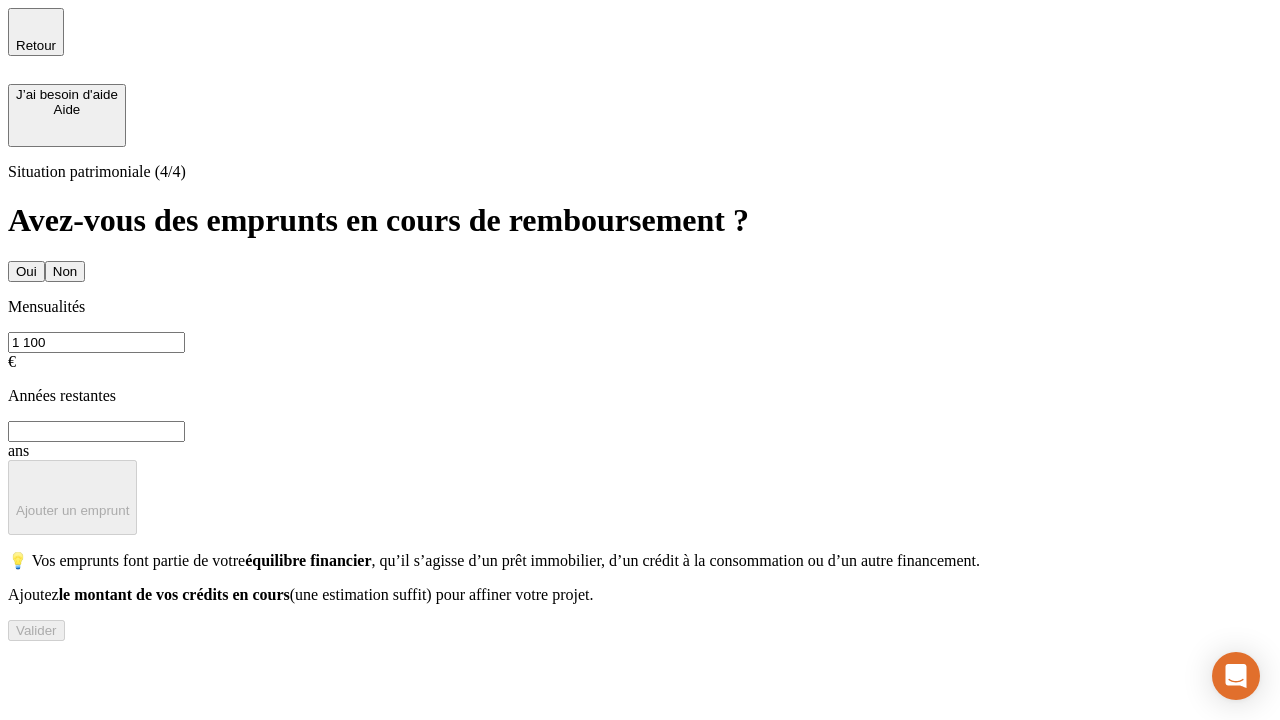 type on "1 100" 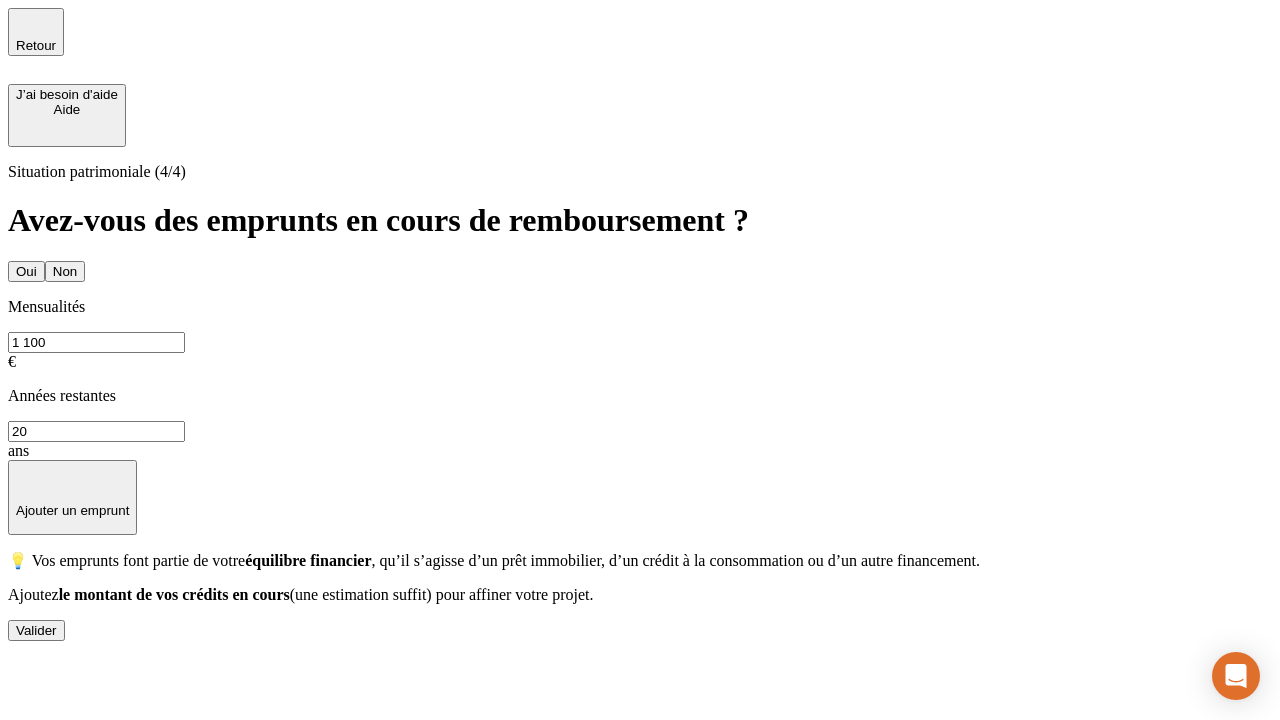 click on "Valider" at bounding box center [36, 630] 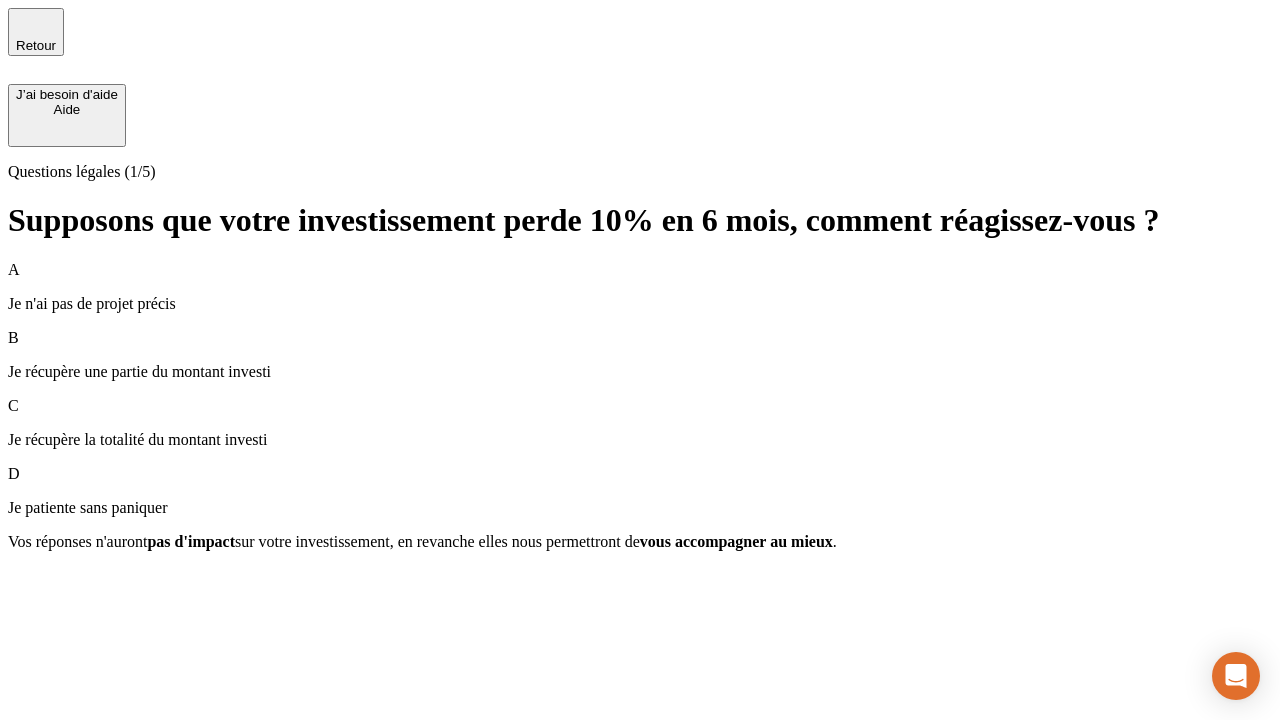 click on "Je récupère une partie du montant investi" at bounding box center (640, 372) 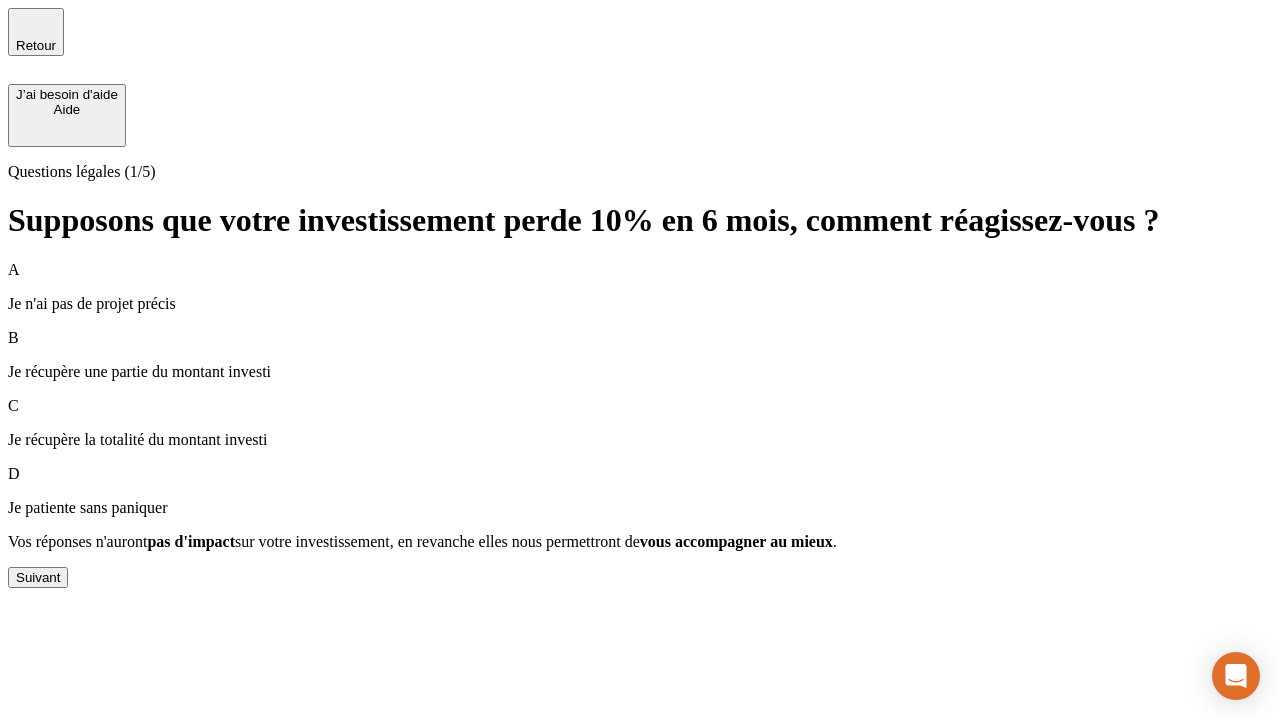 click on "Suivant" at bounding box center (38, 577) 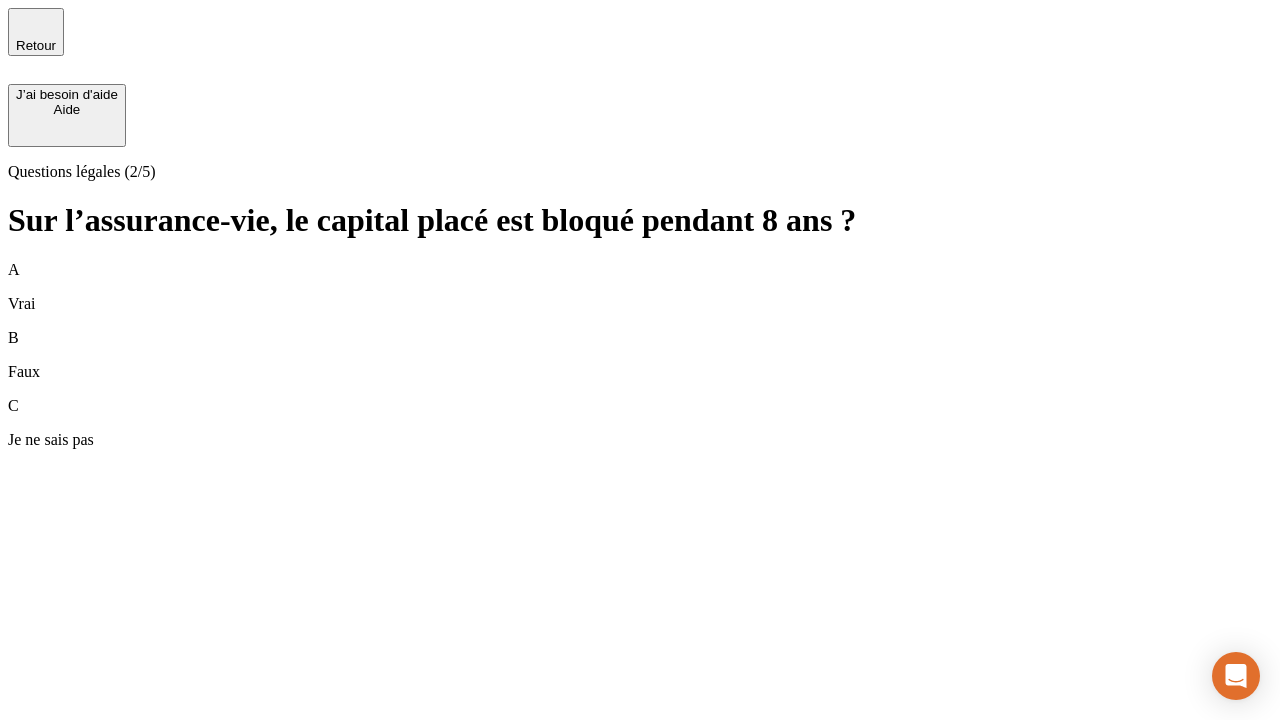 click on "A Vrai" at bounding box center [640, 287] 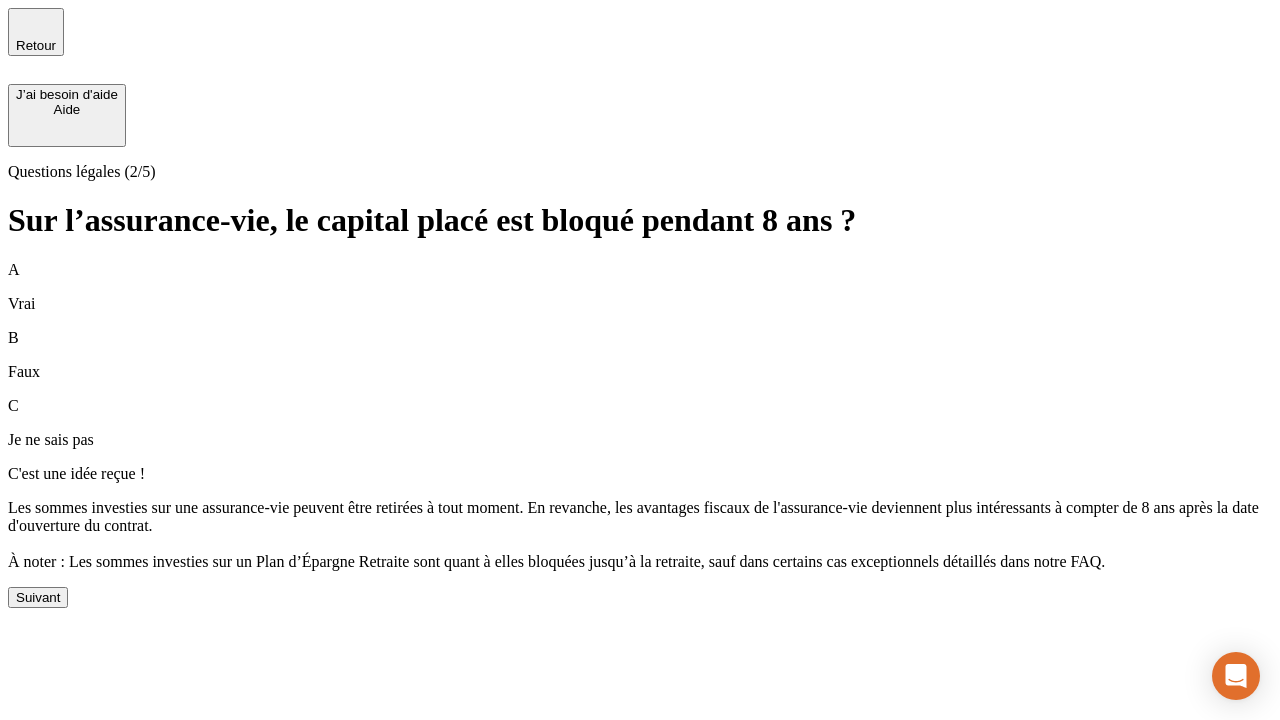click on "Suivant" at bounding box center (38, 597) 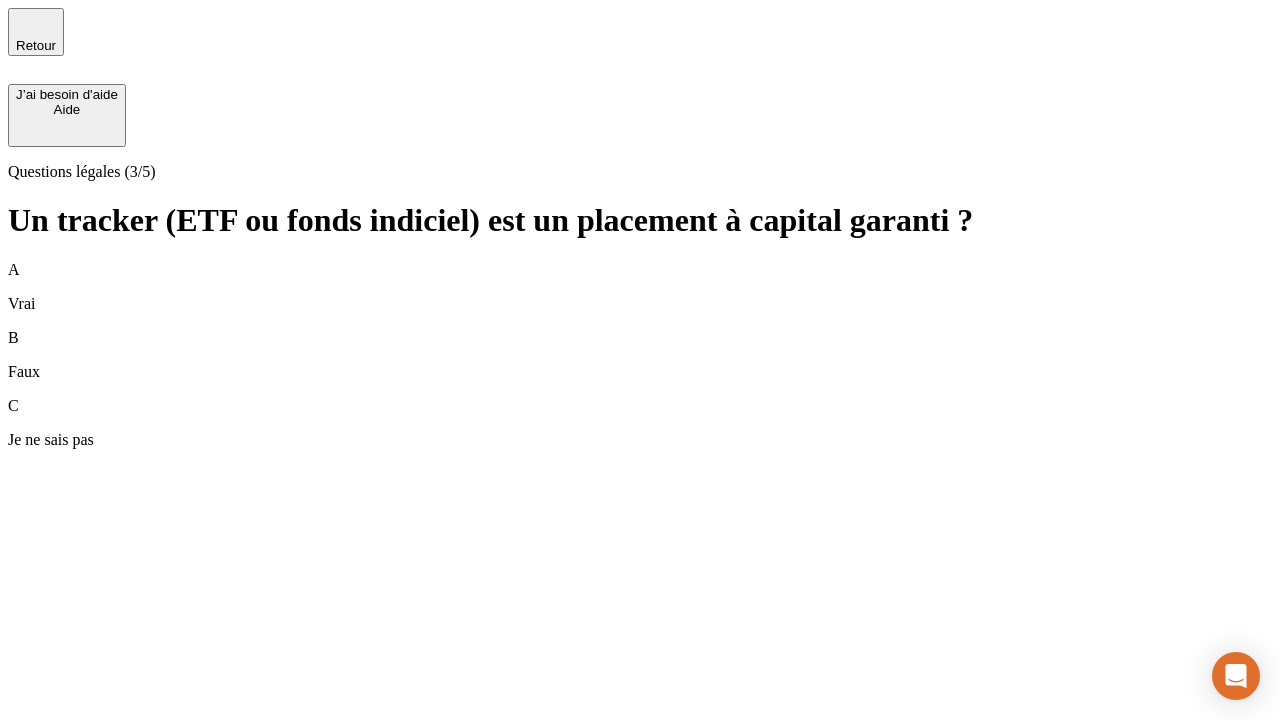 click on "B Faux" at bounding box center (640, 355) 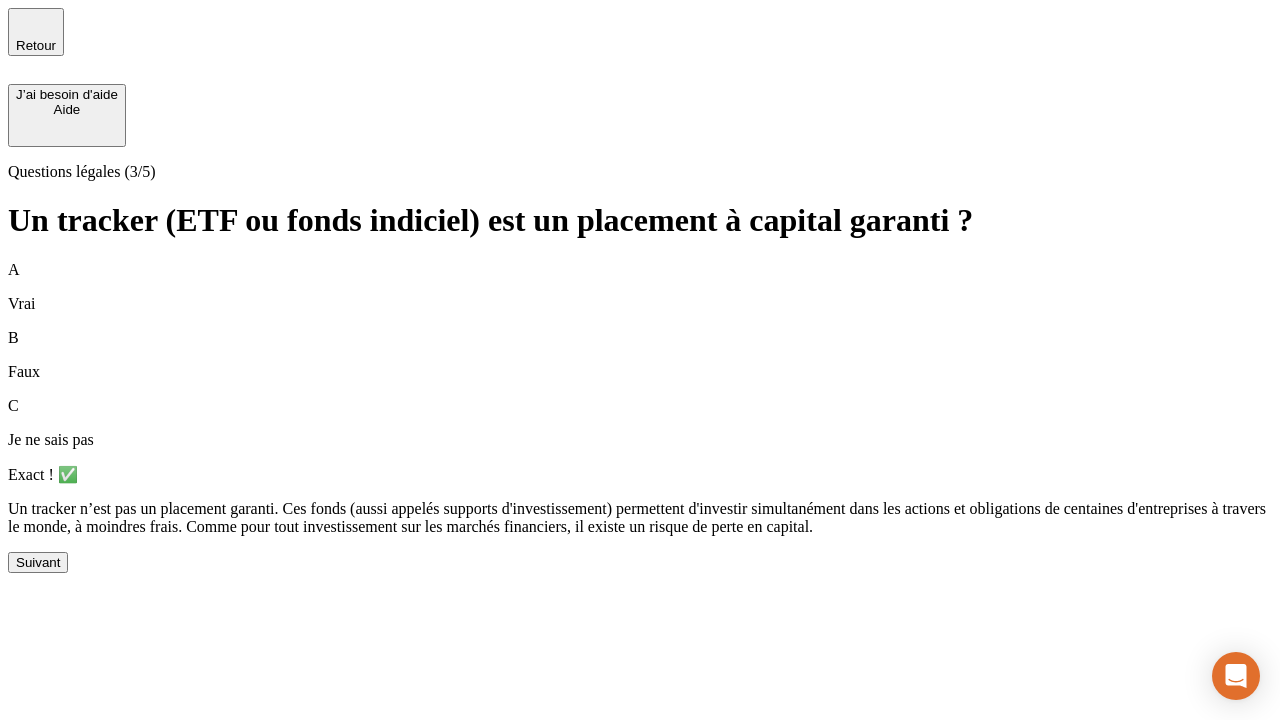 click on "Suivant" at bounding box center [38, 562] 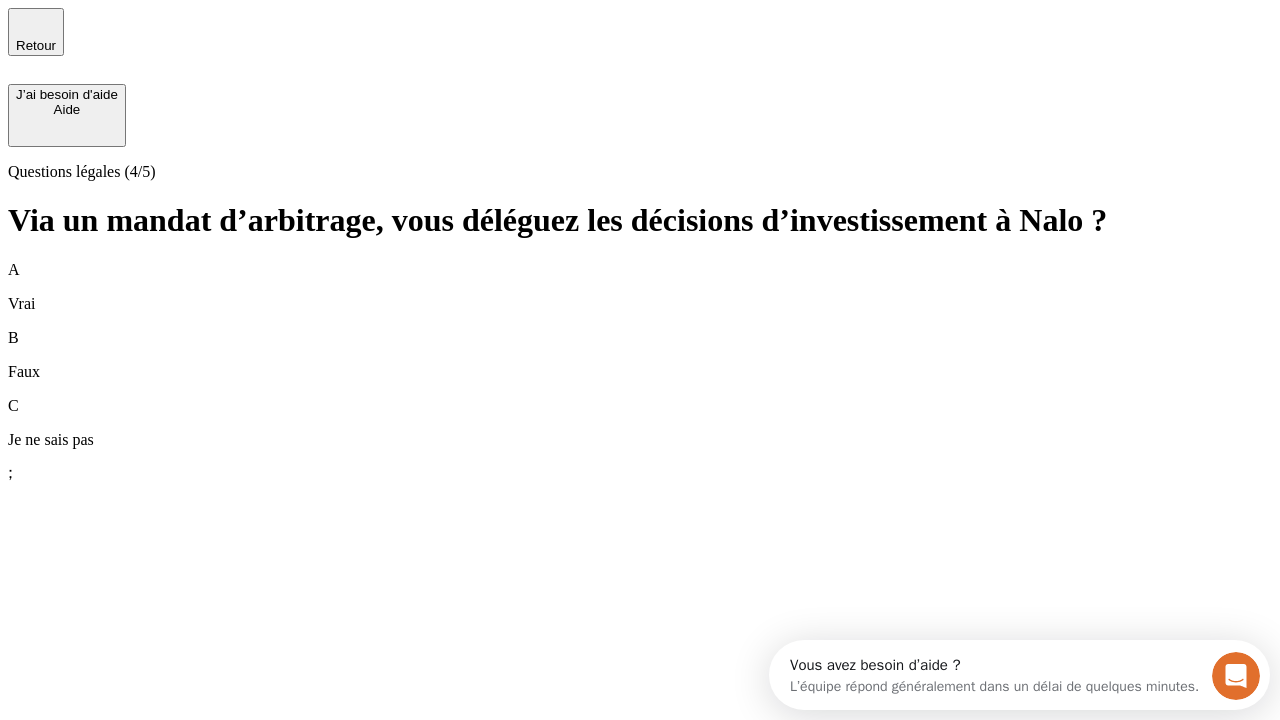scroll, scrollTop: 0, scrollLeft: 0, axis: both 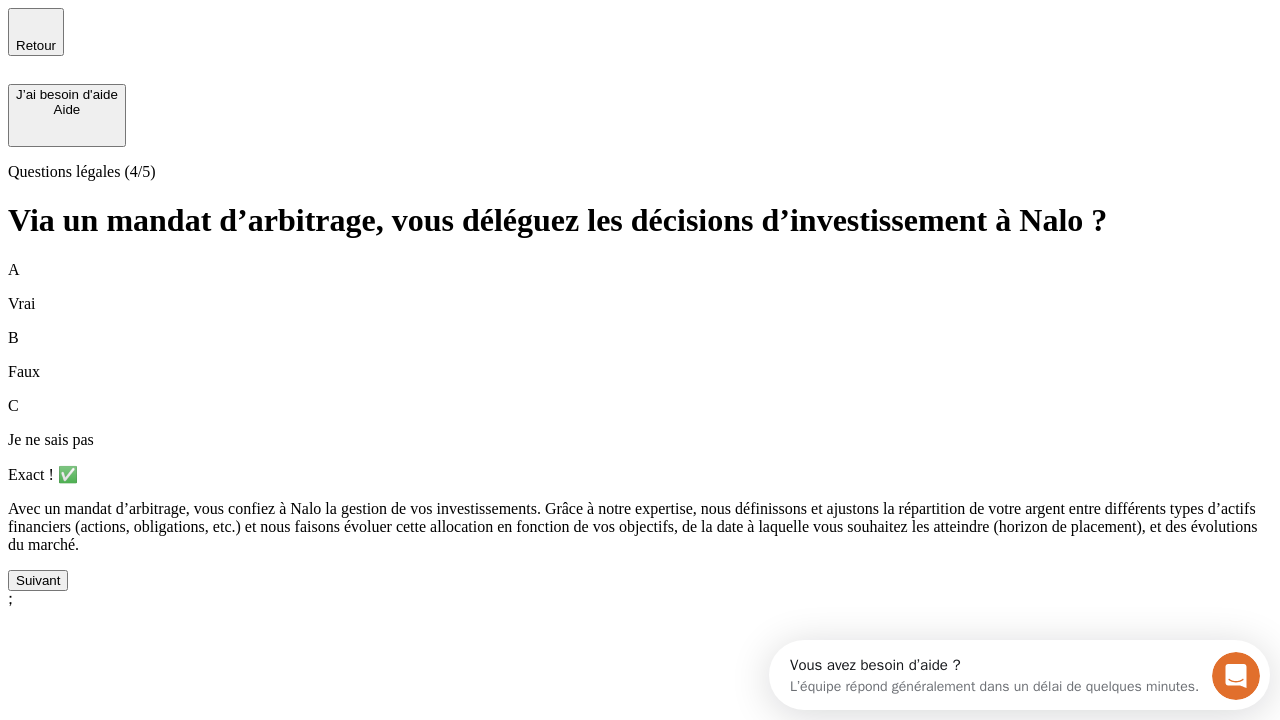 click on "Suivant" at bounding box center [38, 580] 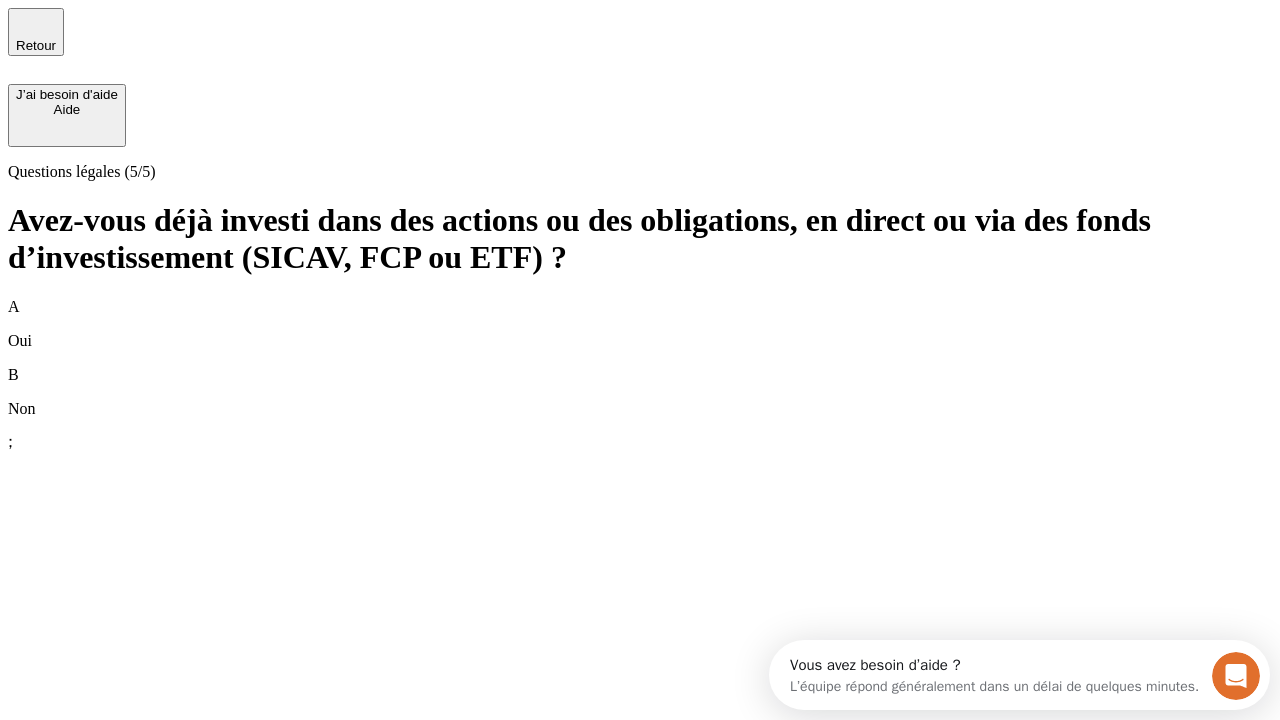 click on "B Non" at bounding box center [640, 392] 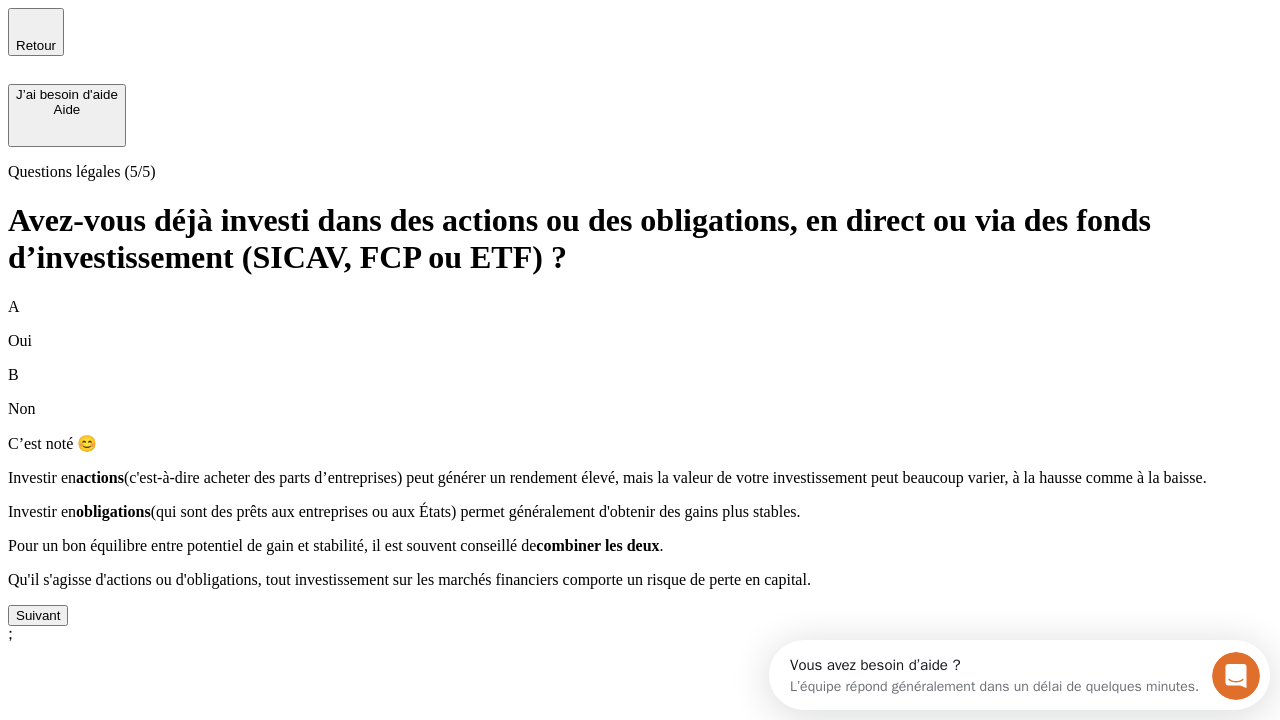 click on "Suivant" at bounding box center [38, 615] 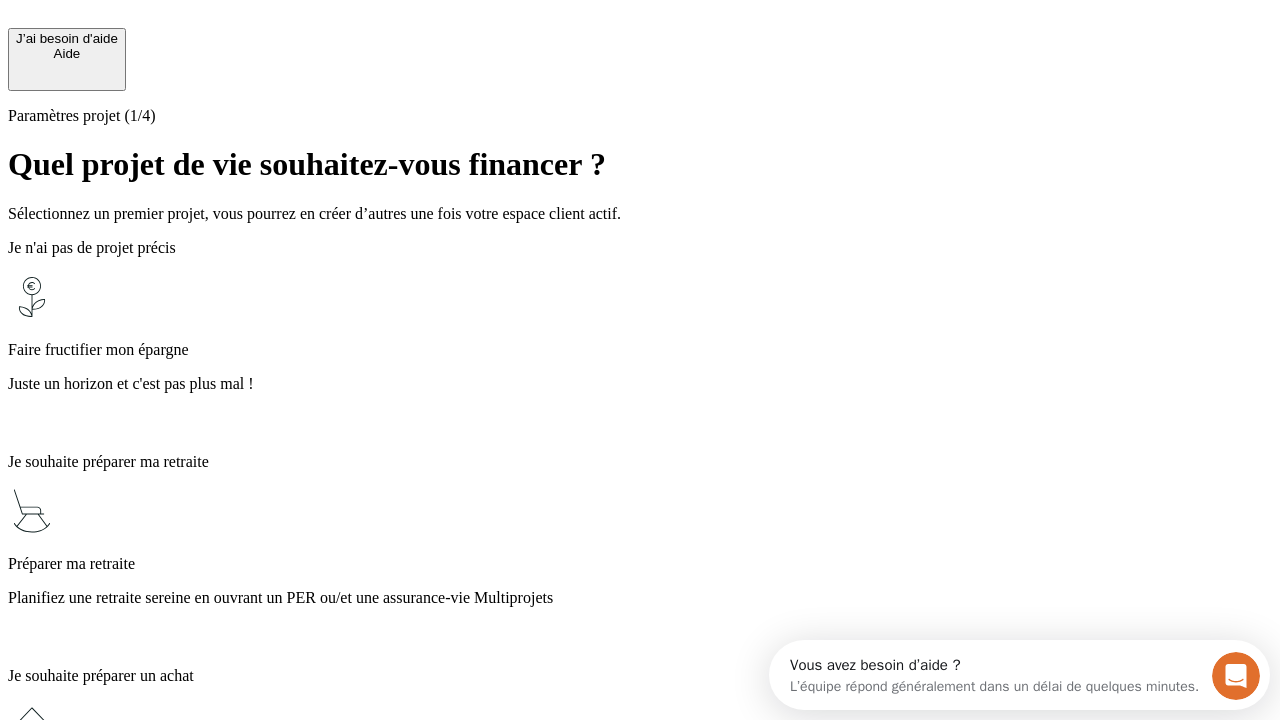 click on "Planifiez une retraite sereine en ouvrant un PER ou/et une assurance-vie Multiprojets" at bounding box center [640, 598] 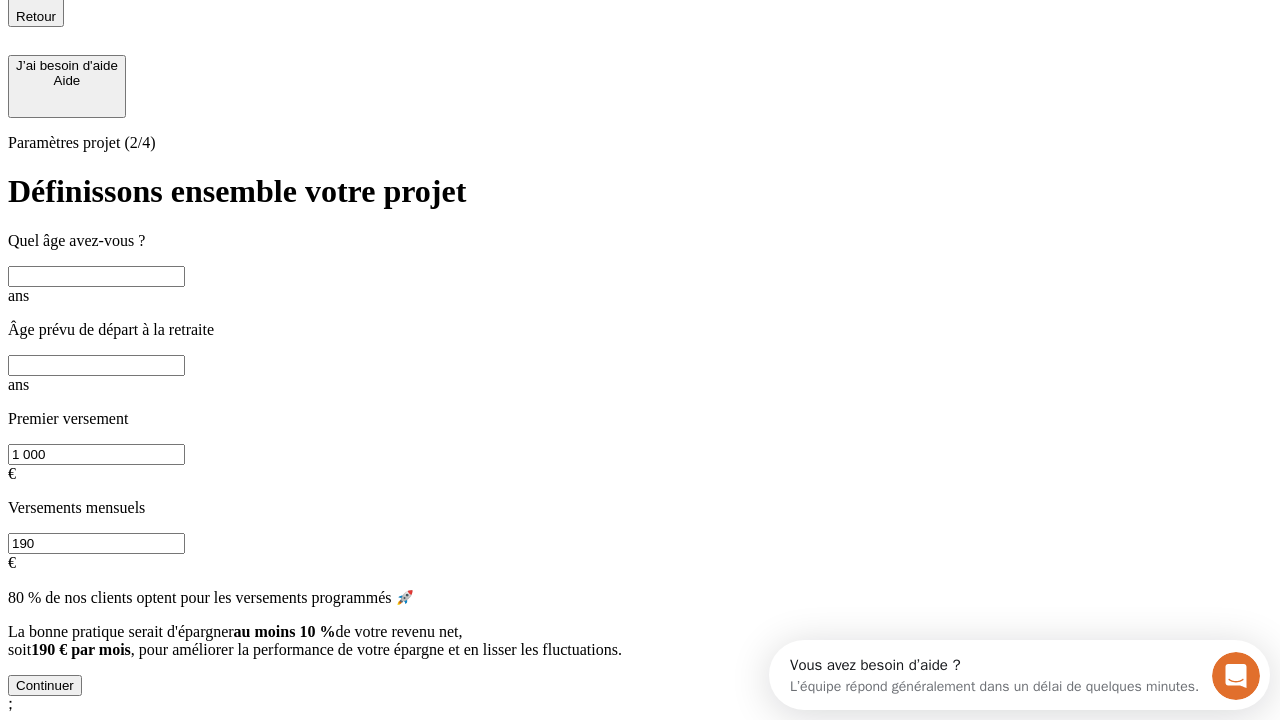 scroll, scrollTop: 18, scrollLeft: 0, axis: vertical 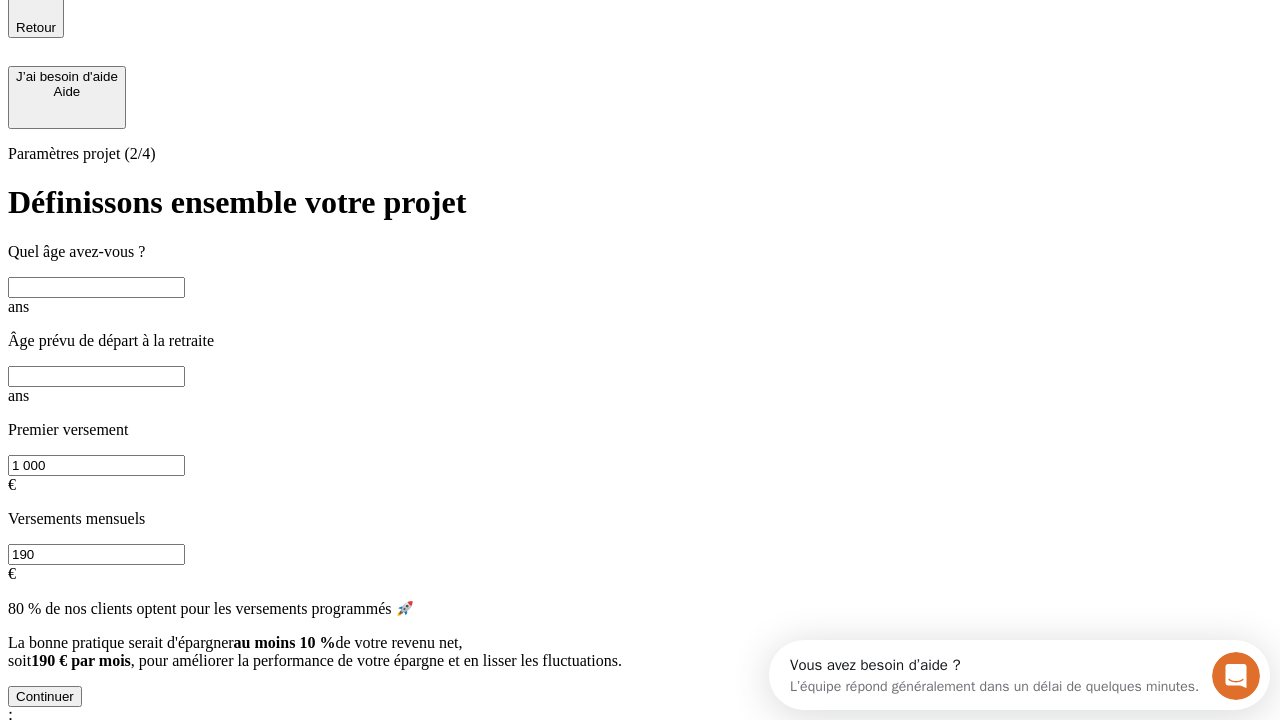 click at bounding box center (96, 287) 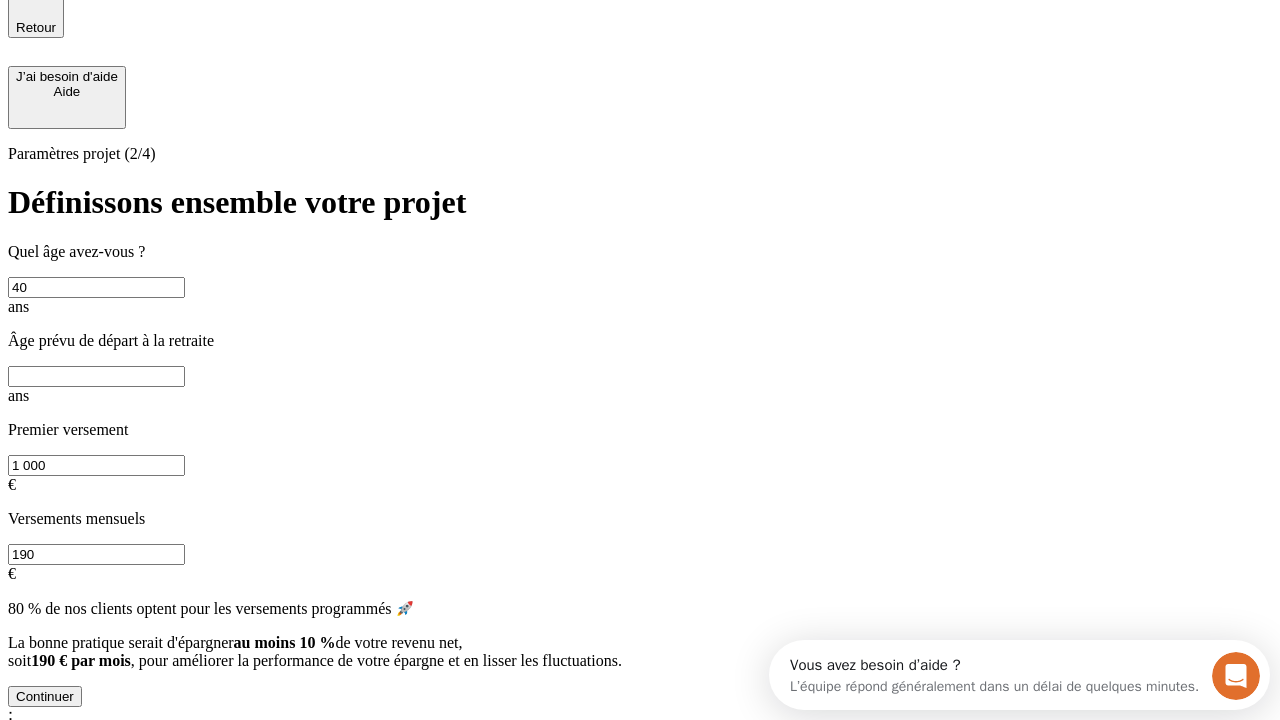 type on "40" 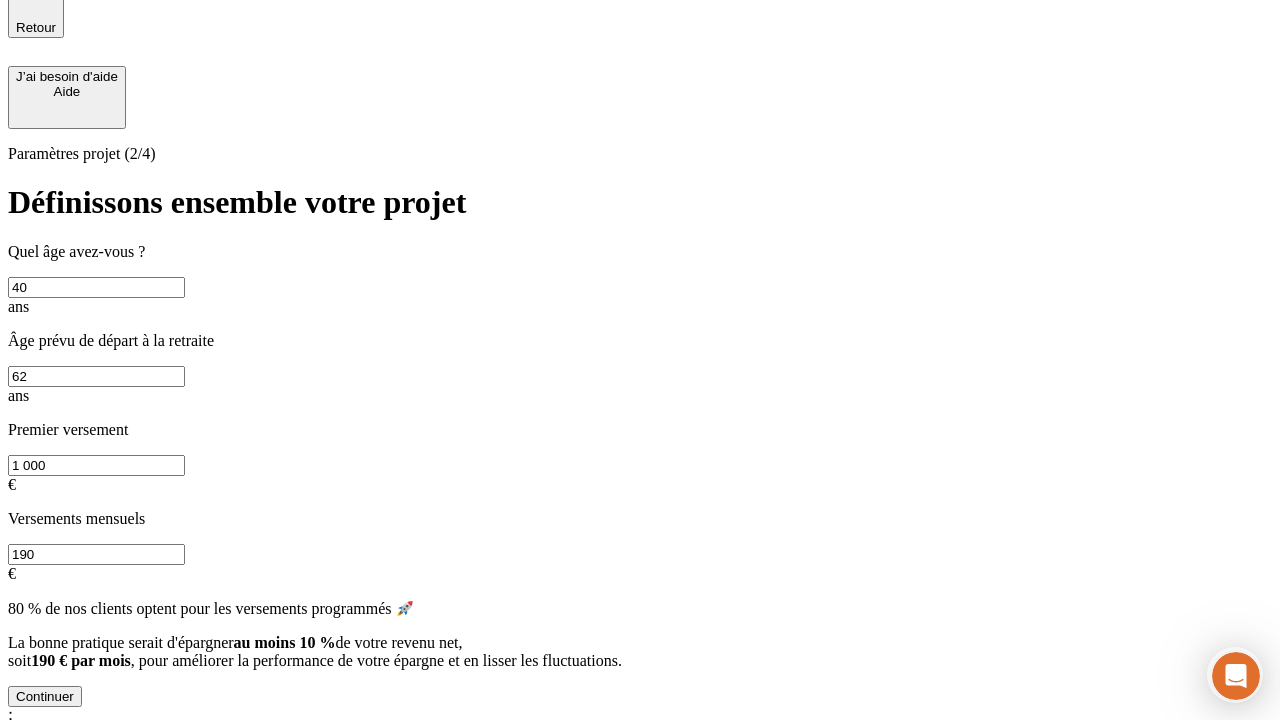 type on "62" 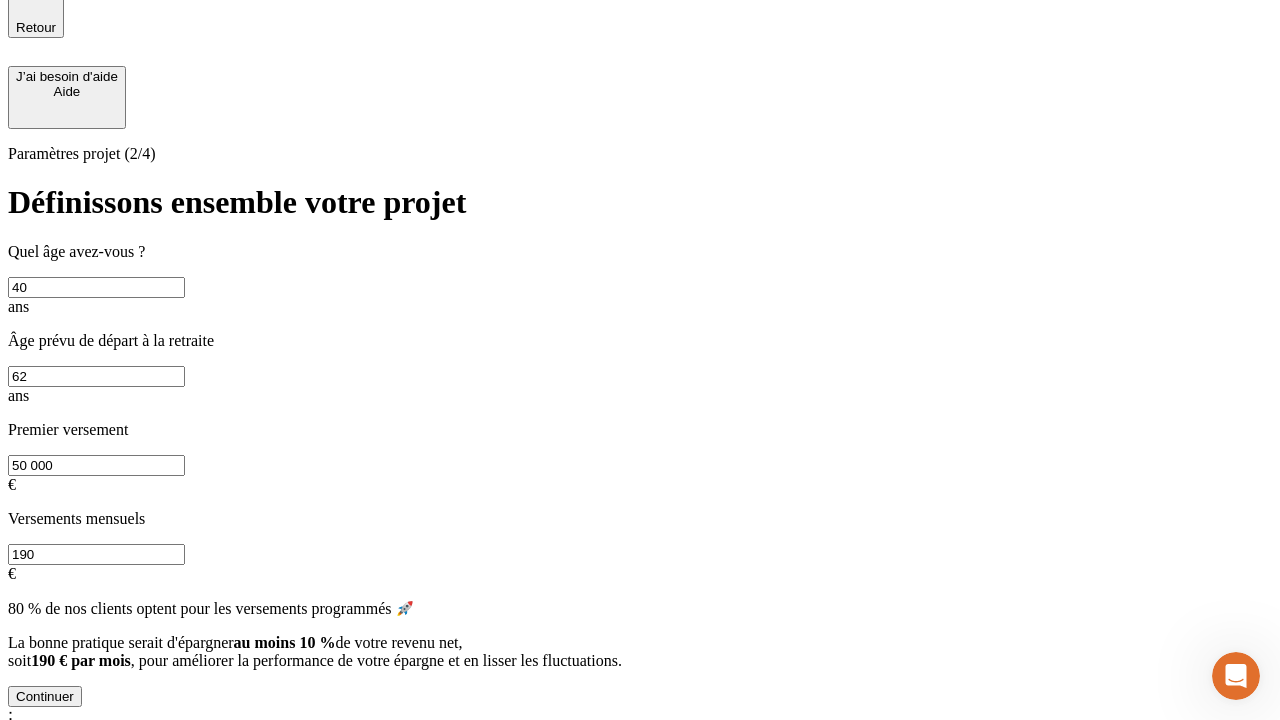 type on "50 000" 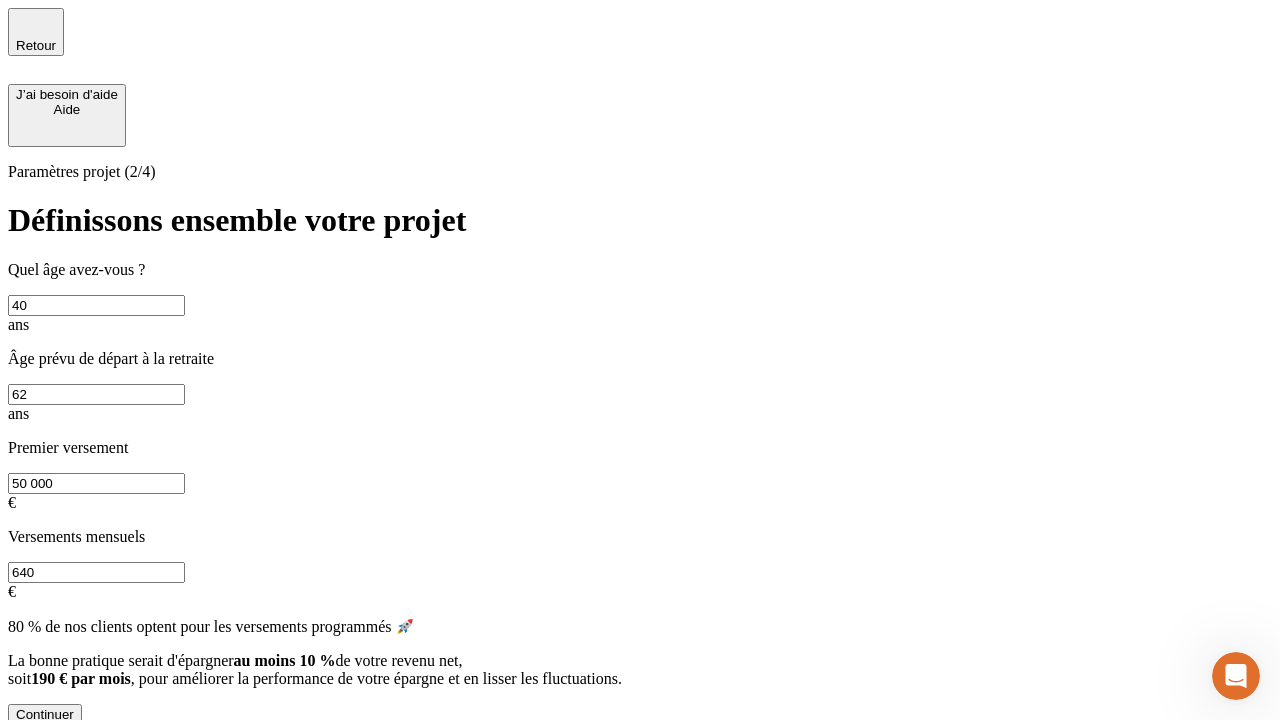 type on "640" 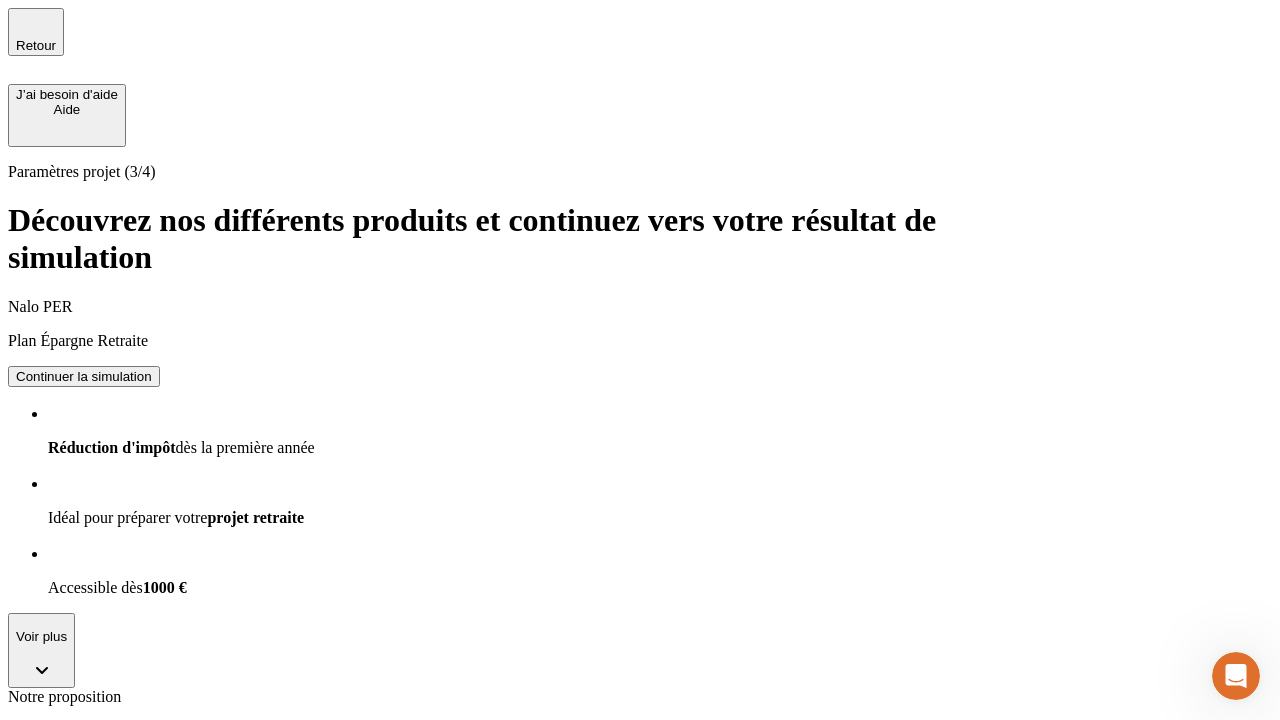 click on "Continuer la simulation" at bounding box center (84, 800) 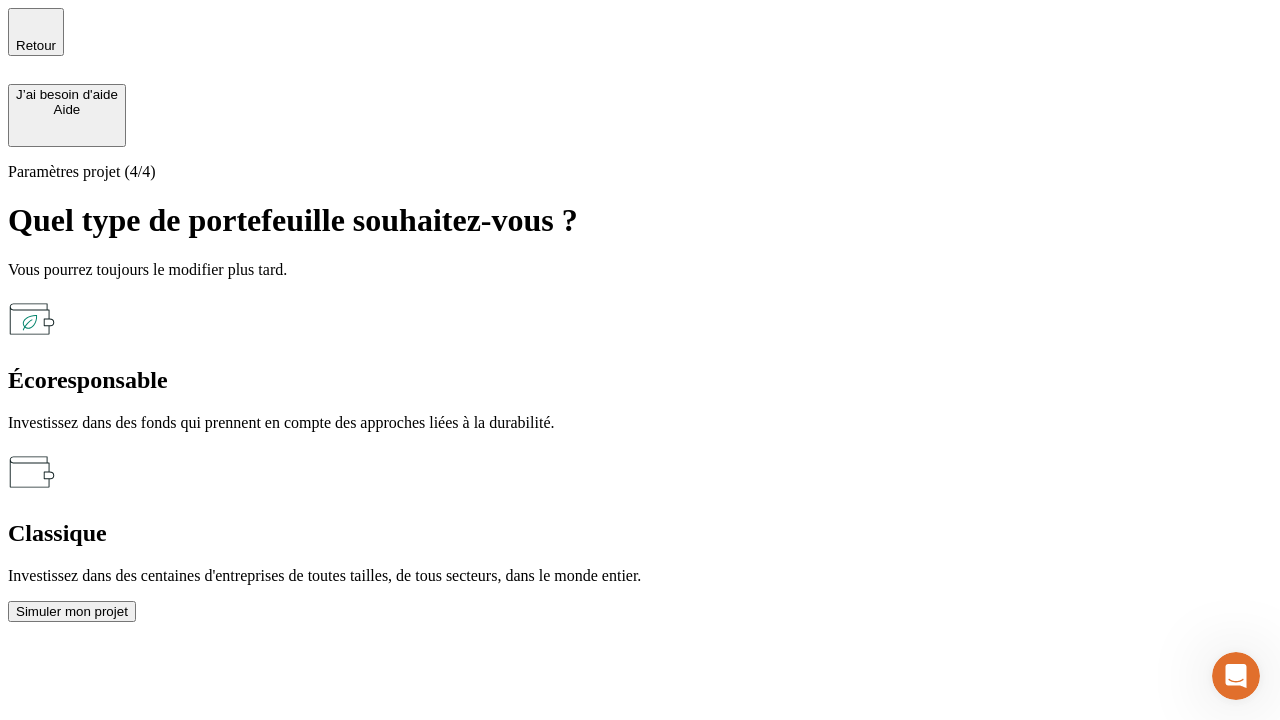 click on "Classique" at bounding box center [640, 533] 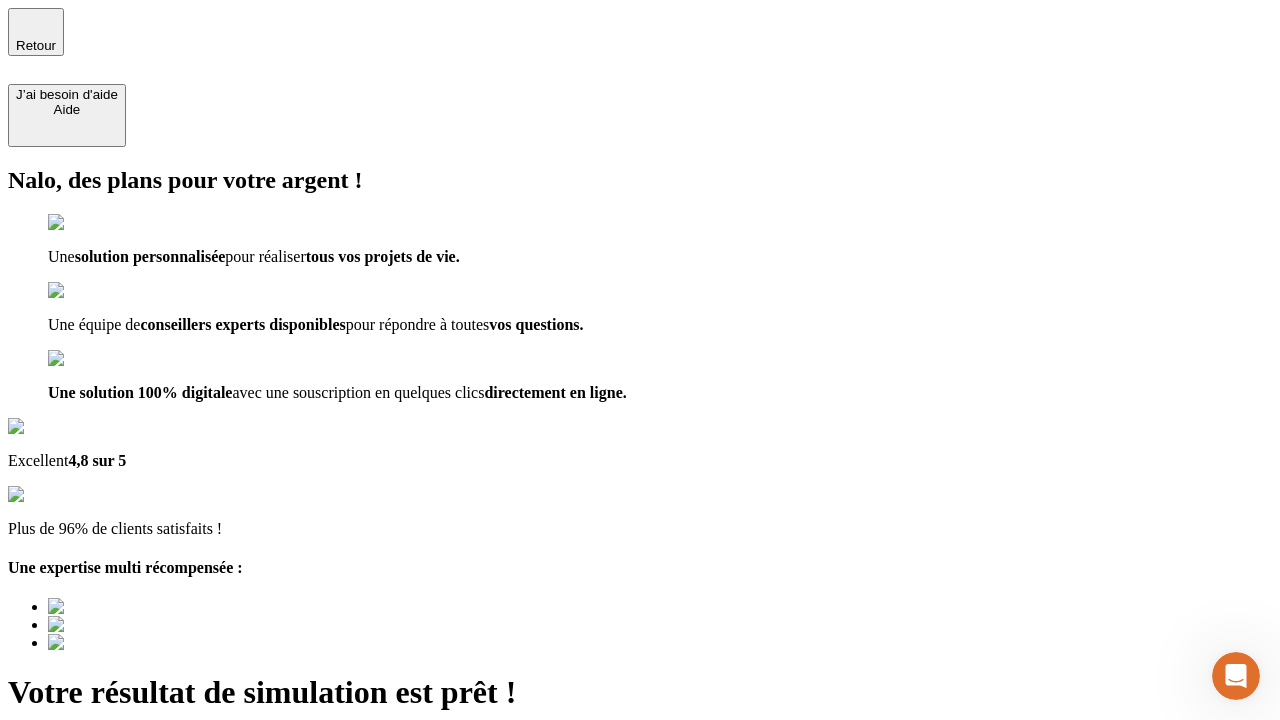 click on "Découvrir ma simulation" at bounding box center (87, 797) 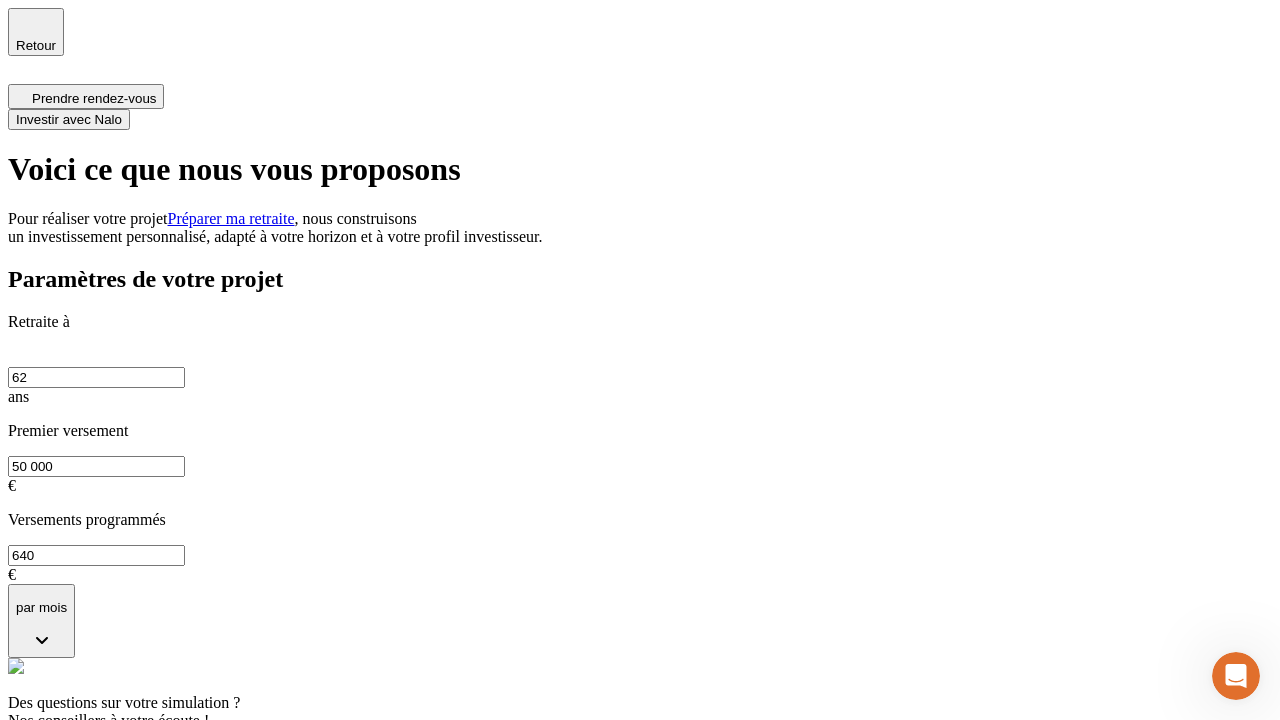 click on "Investir avec Nalo" at bounding box center [69, 119] 